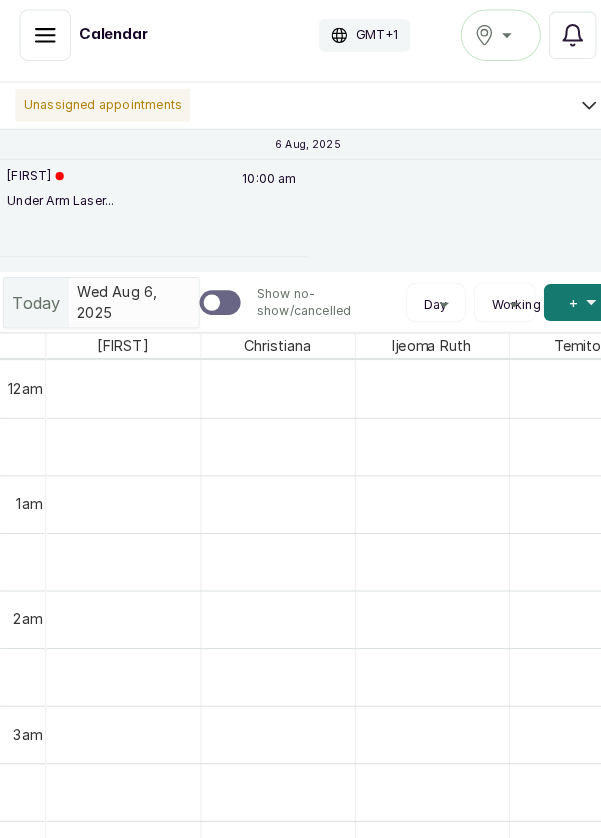 scroll, scrollTop: 73, scrollLeft: 0, axis: vertical 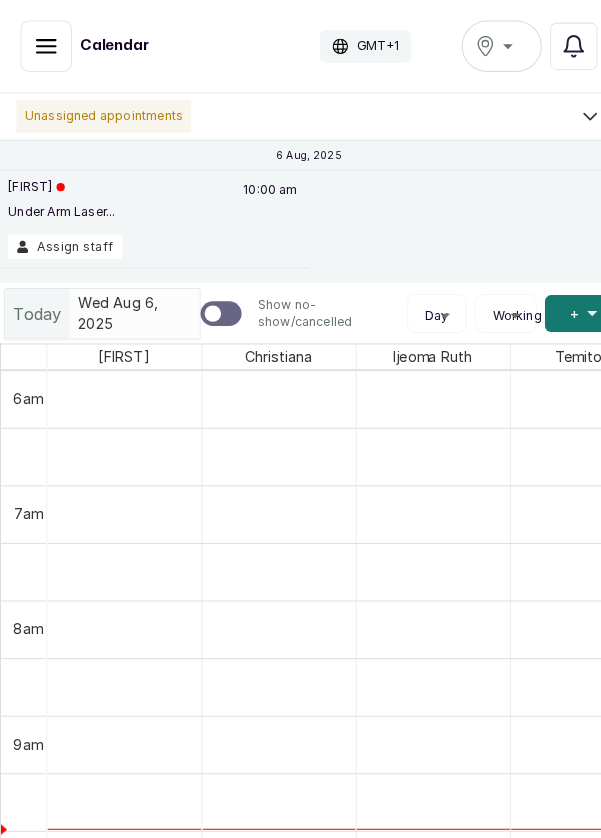 click on "Under Arm Laser..." at bounding box center [60, 206] 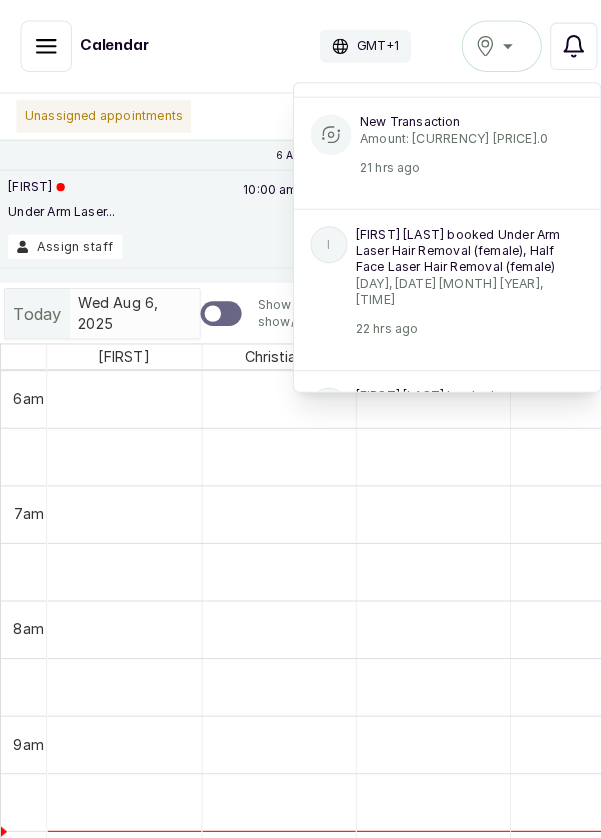 scroll, scrollTop: 212, scrollLeft: 0, axis: vertical 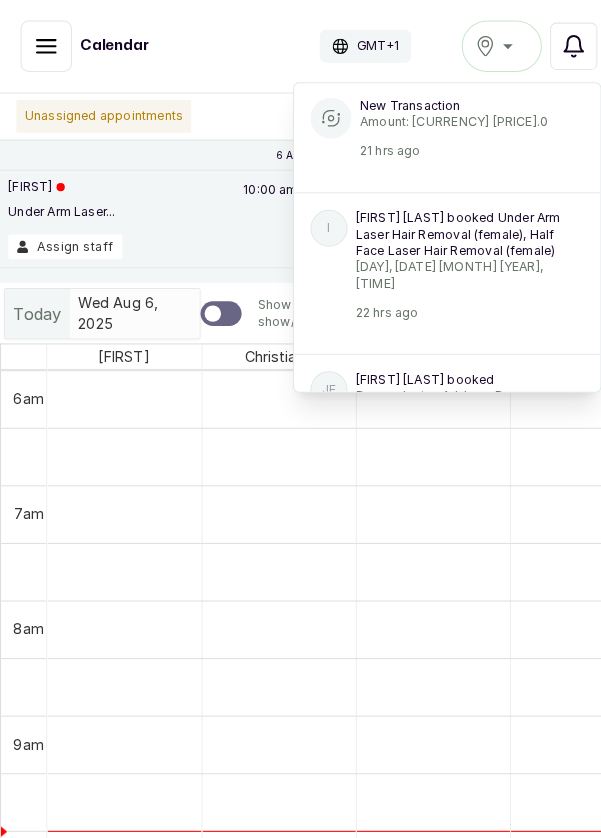 click on "[FIRST] [LAST] booked Under Arm Laser Hair Removal (female), Half Face Laser Hair Removal (female)" at bounding box center (446, 228) 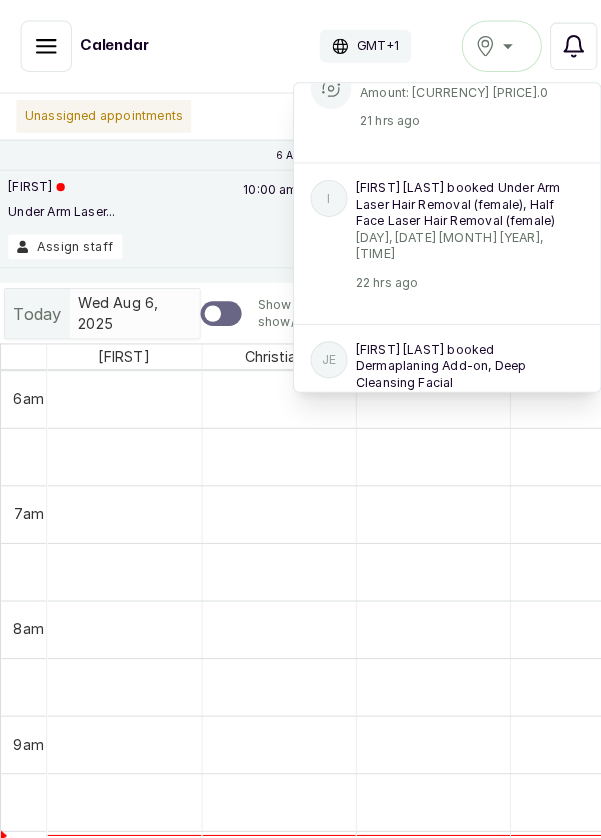 scroll, scrollTop: 228, scrollLeft: 0, axis: vertical 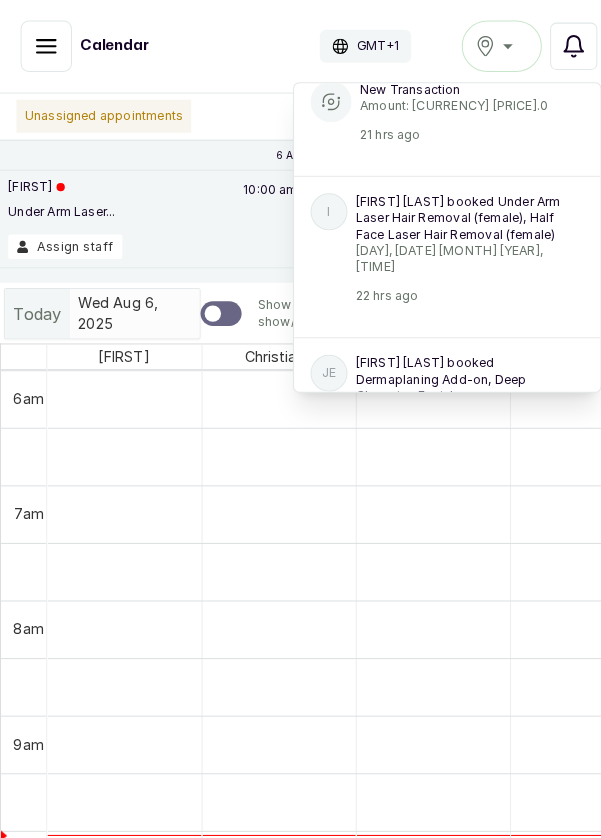 click on "[FIRST] [LAST] booked Under Arm Laser Hair Removal (female), Half Face Laser Hair Removal (female)" at bounding box center (446, 212) 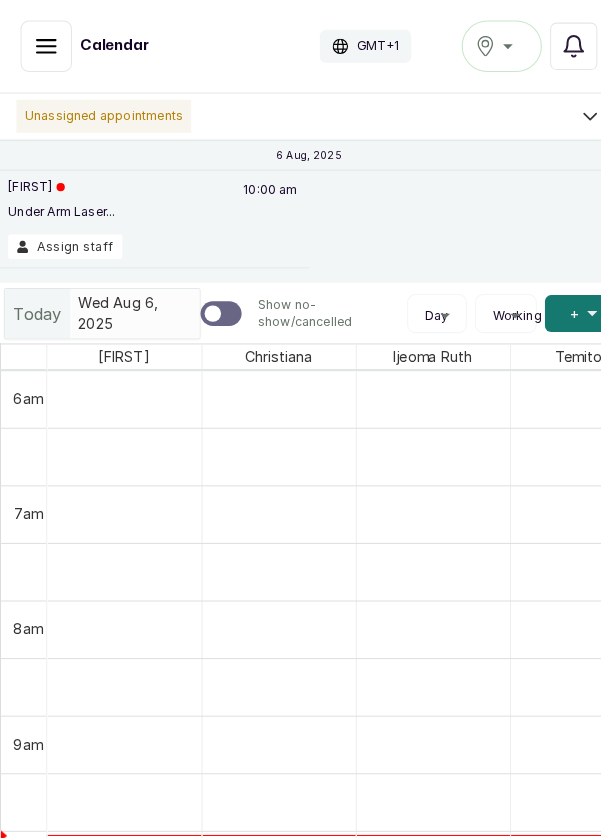 click on "Assign staff" at bounding box center [63, 240] 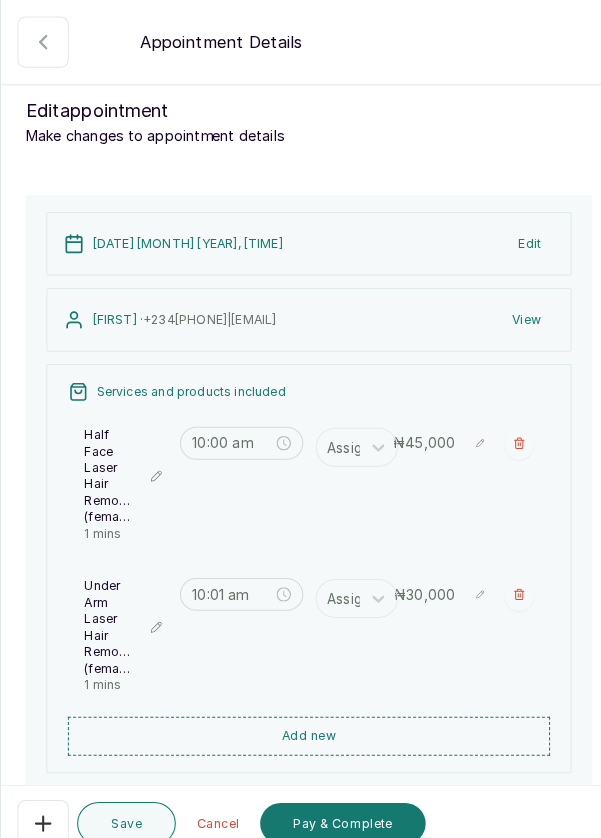scroll, scrollTop: 0, scrollLeft: 0, axis: both 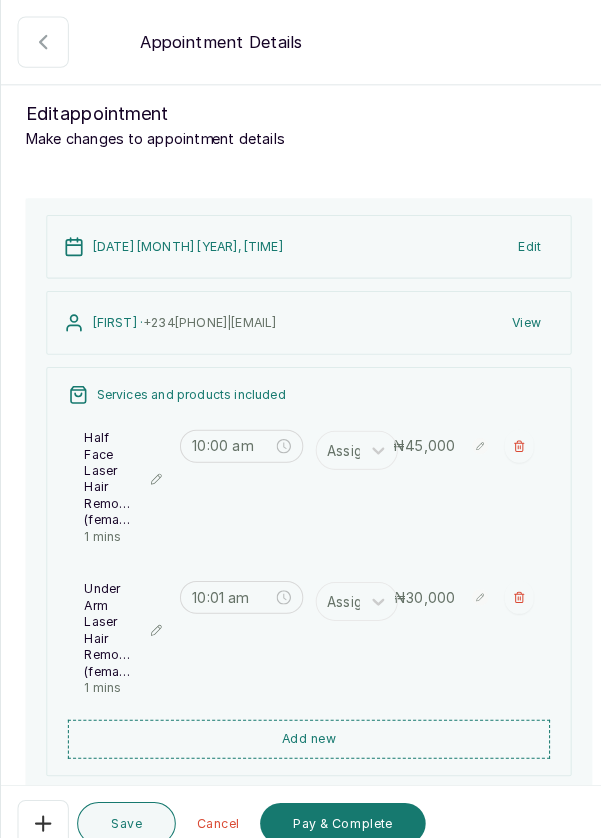 click on "10:00 am" at bounding box center (235, 434) 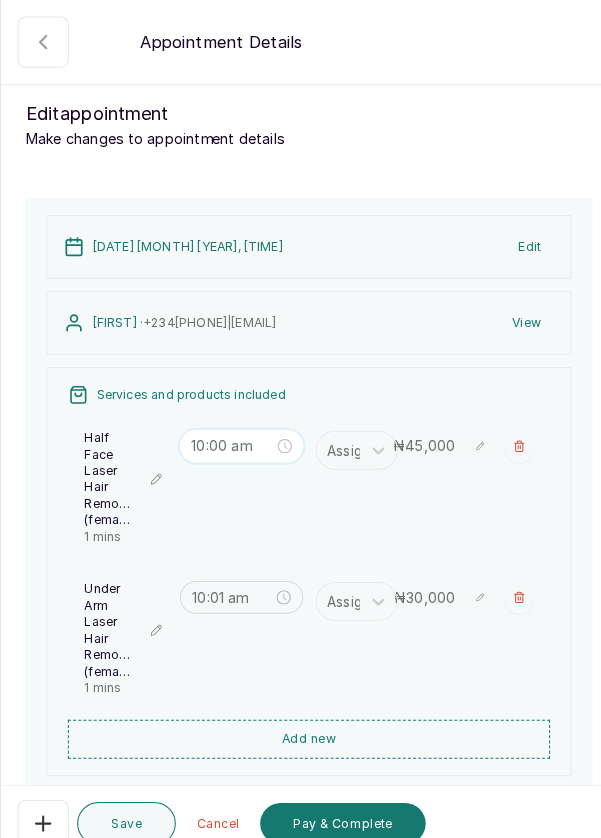 scroll, scrollTop: 119, scrollLeft: 0, axis: vertical 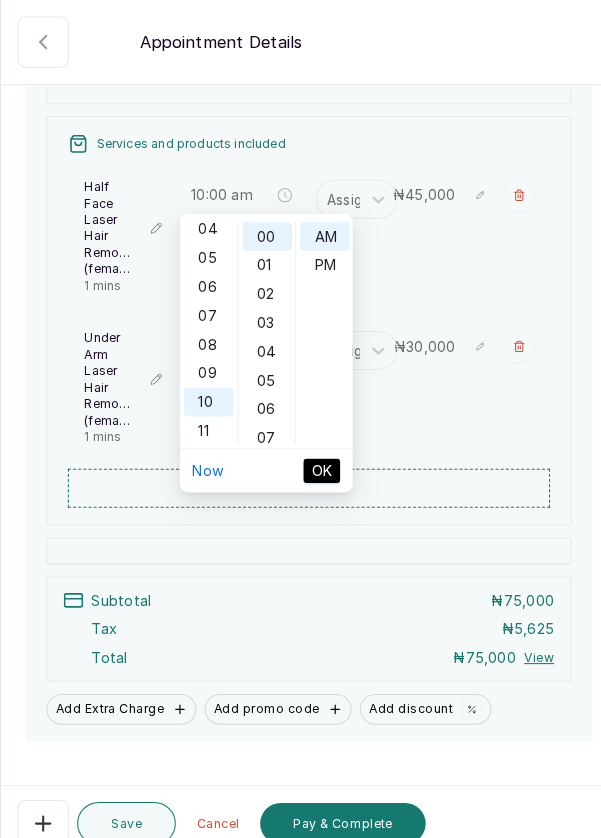 click on "07" at bounding box center (203, 307) 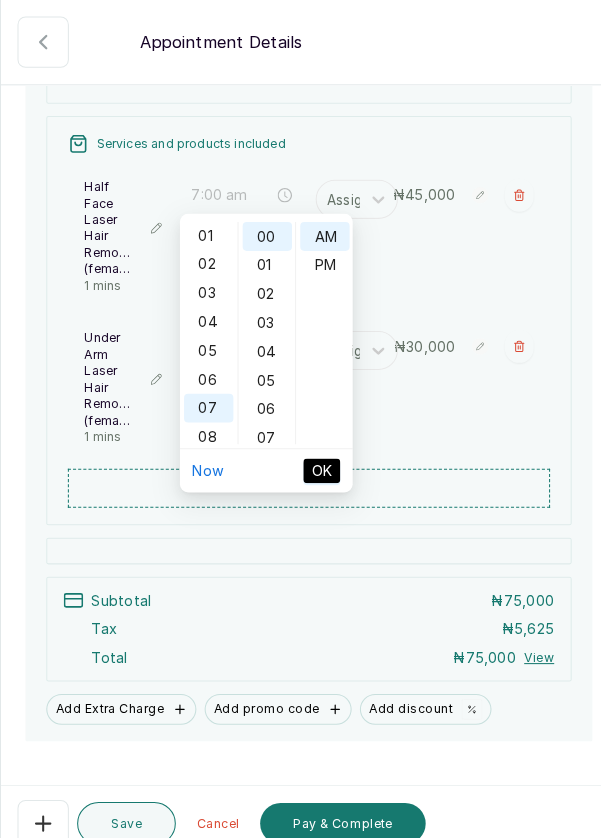 click on "04" at bounding box center (203, 313) 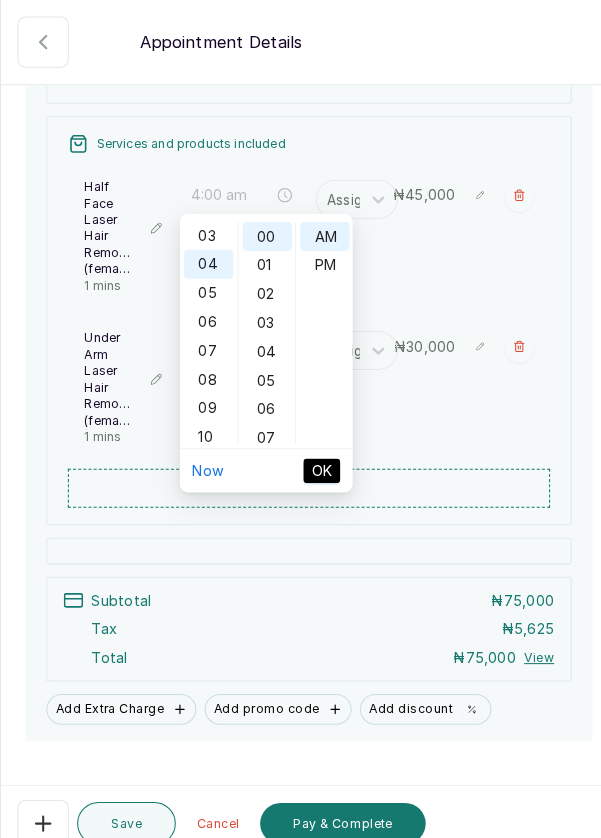 scroll, scrollTop: 69, scrollLeft: 0, axis: vertical 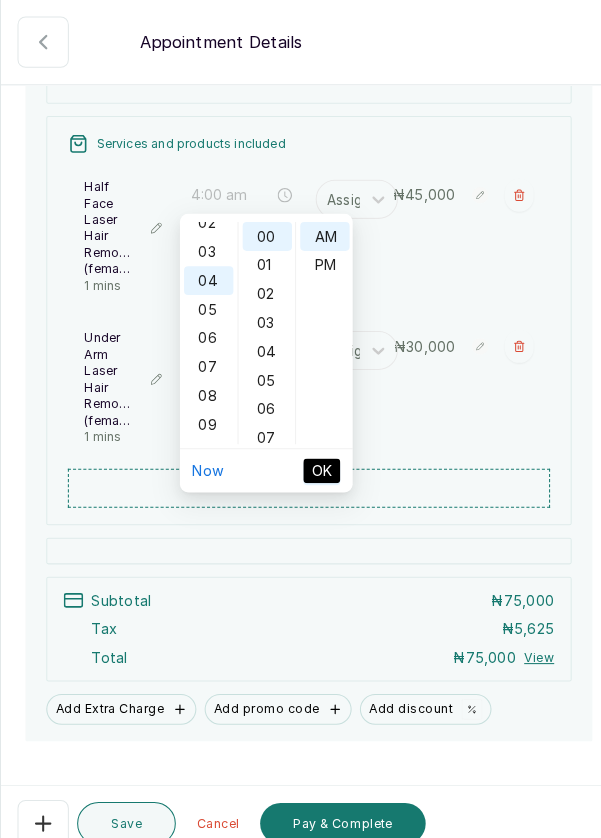 click on "03" at bounding box center (203, 245) 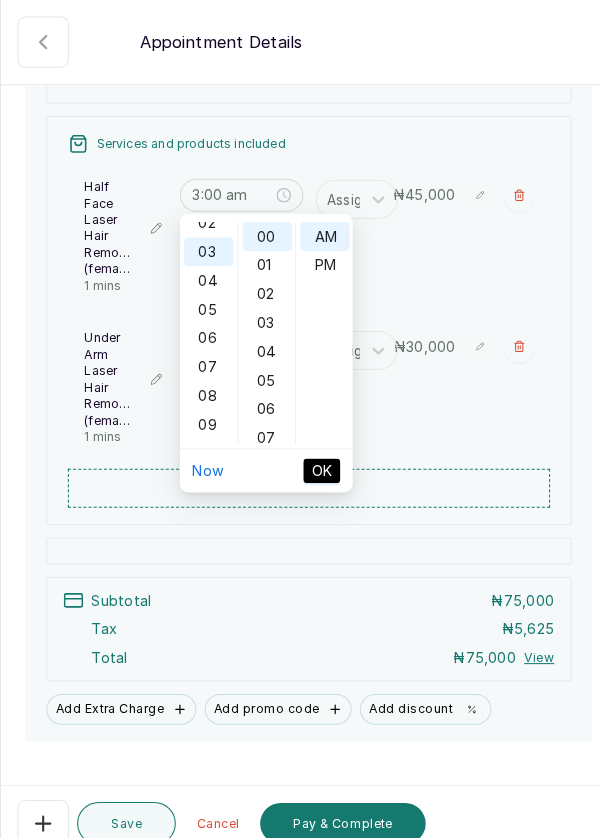 scroll, scrollTop: 84, scrollLeft: 0, axis: vertical 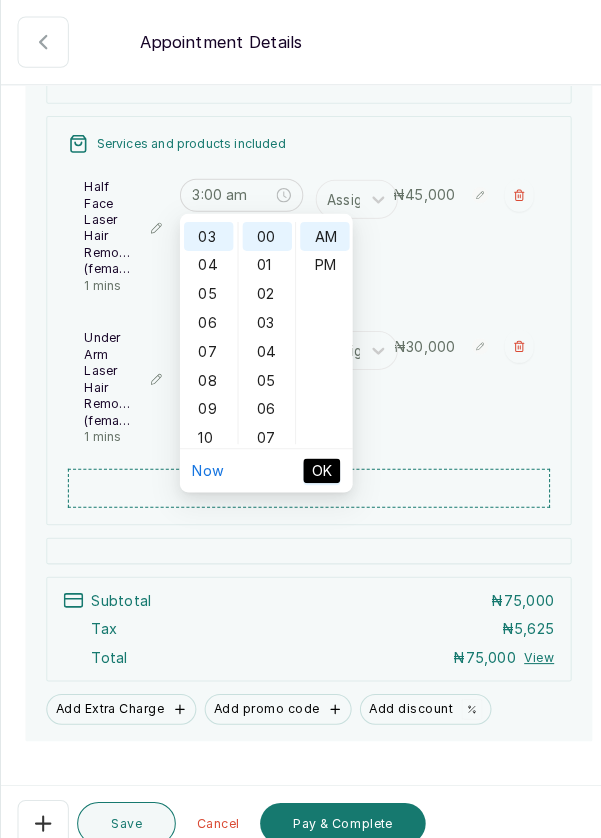 type on "10:00 am" 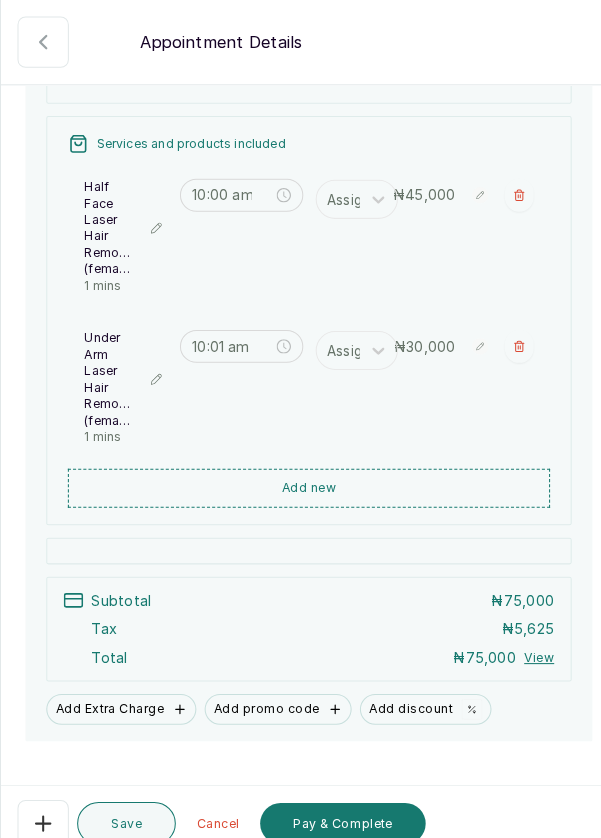 click on "Half Face Laser Hair Removal (female)   1 mins [TIME] [CURRENCY] [PRICE]" at bounding box center (300, 229) 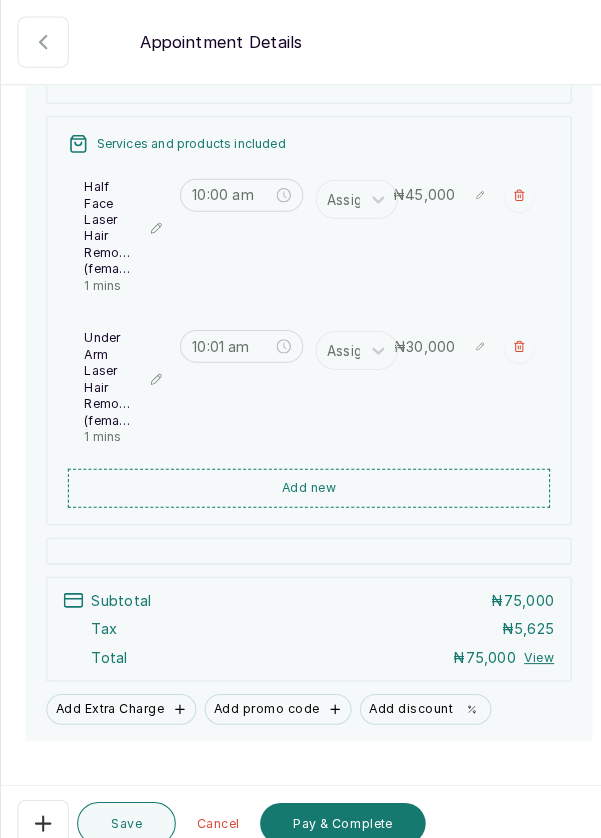 click at bounding box center (300, 211) 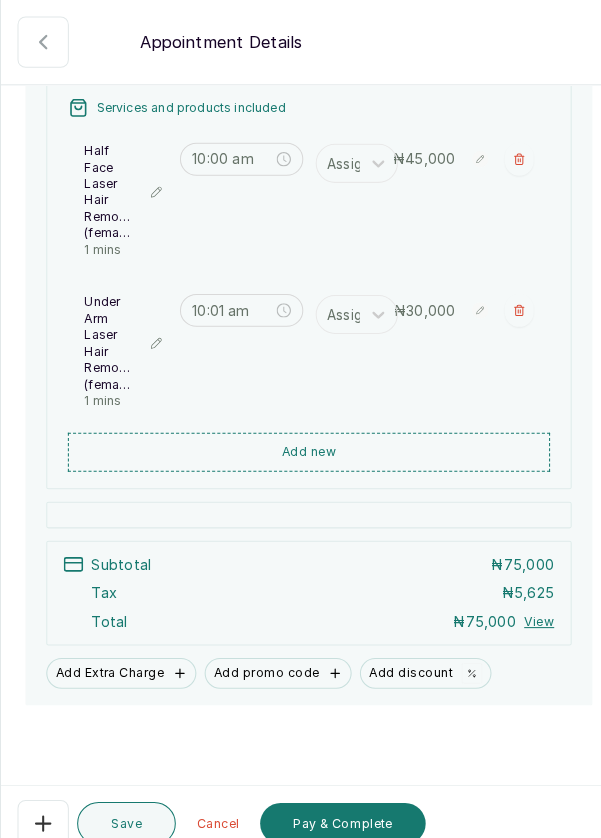 click 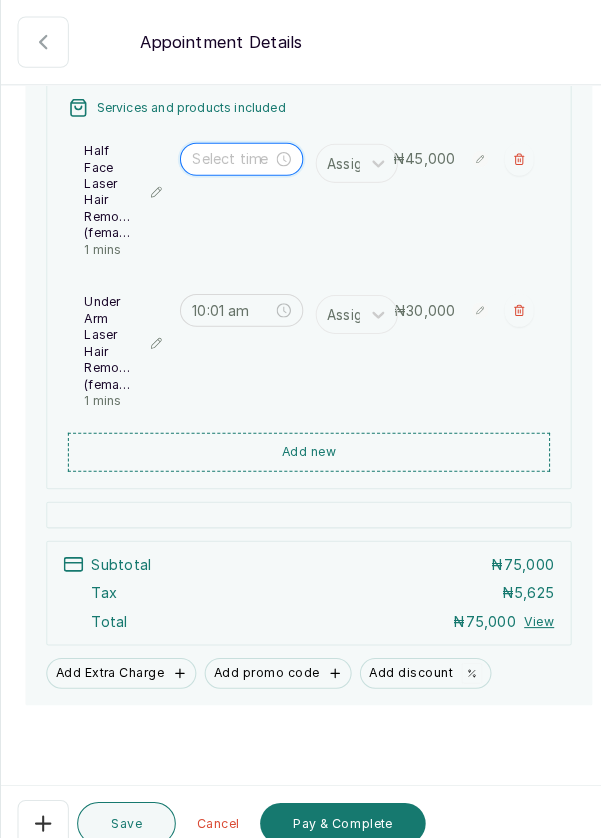 click at bounding box center (226, 155) 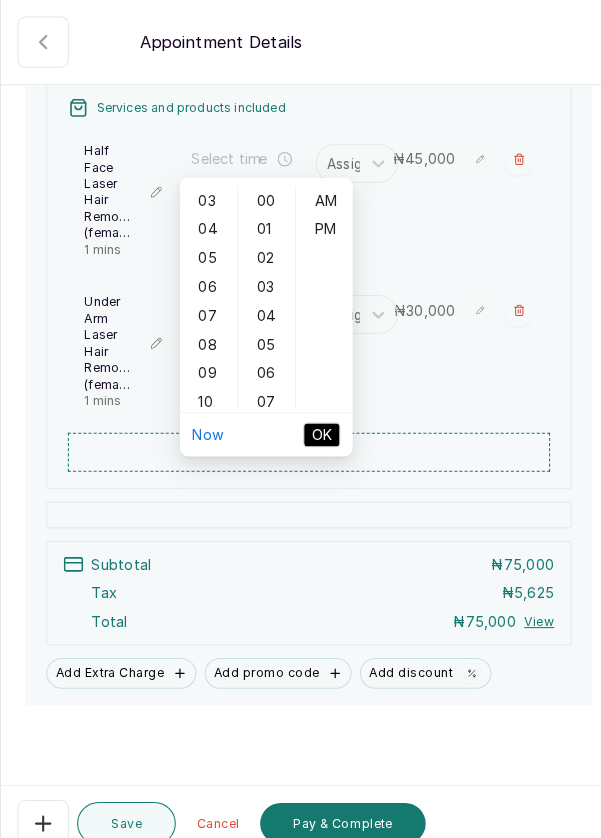 click on "03" at bounding box center (203, 195) 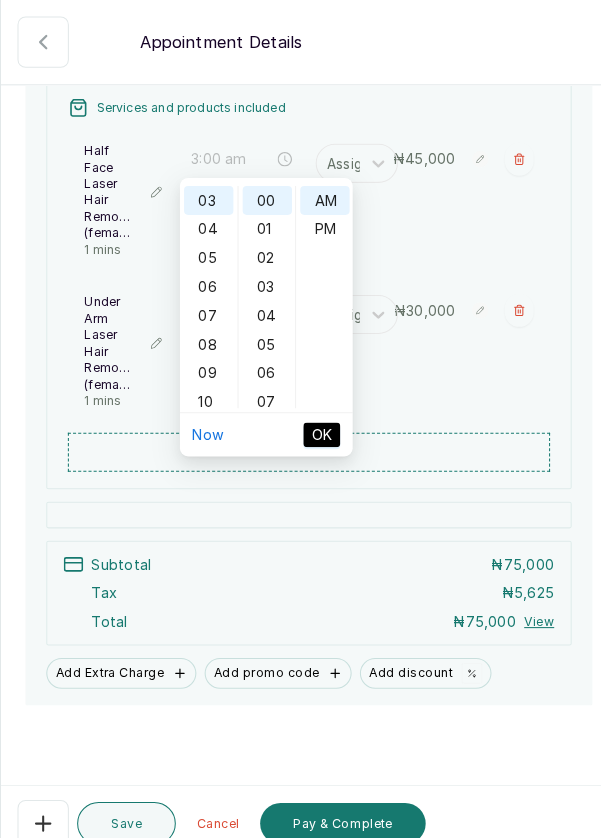click on "PM" at bounding box center (316, 223) 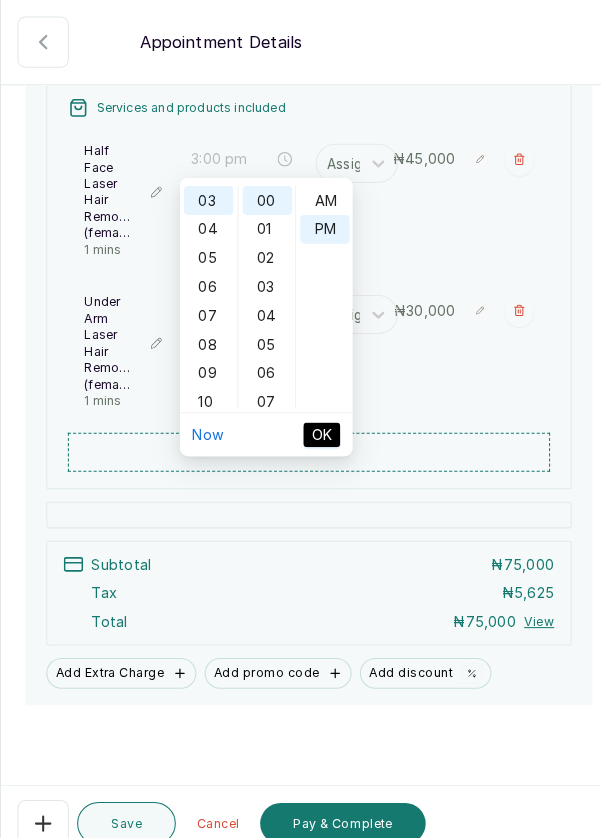 click on "OK" at bounding box center [313, 423] 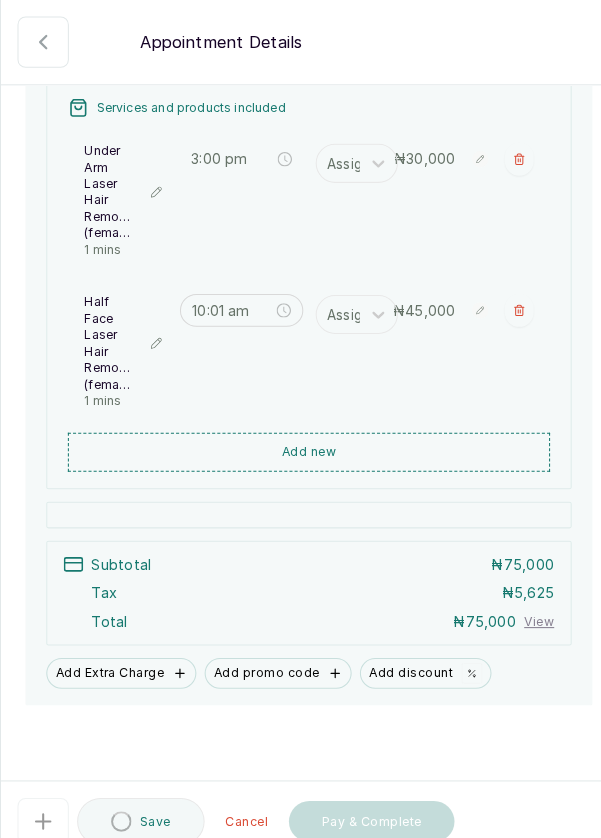 type on "10:01 am" 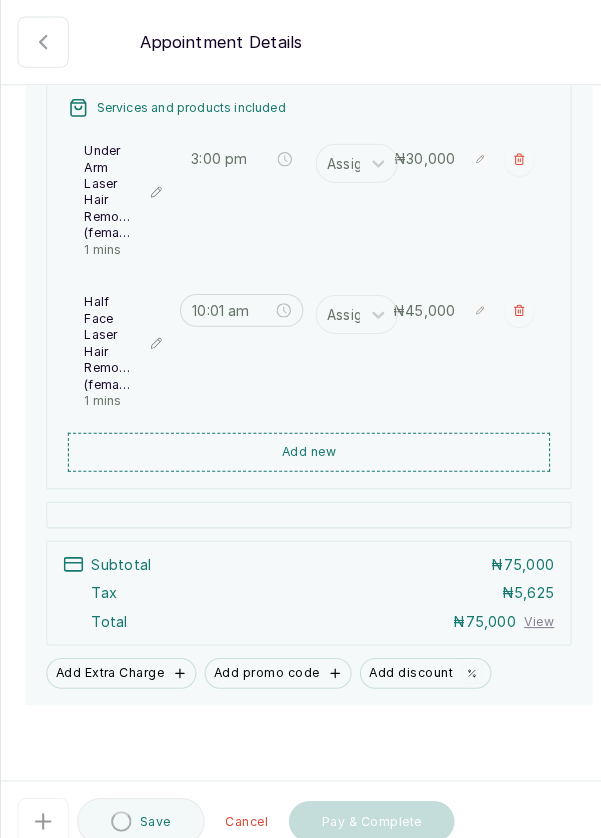 type on "3:00 pm" 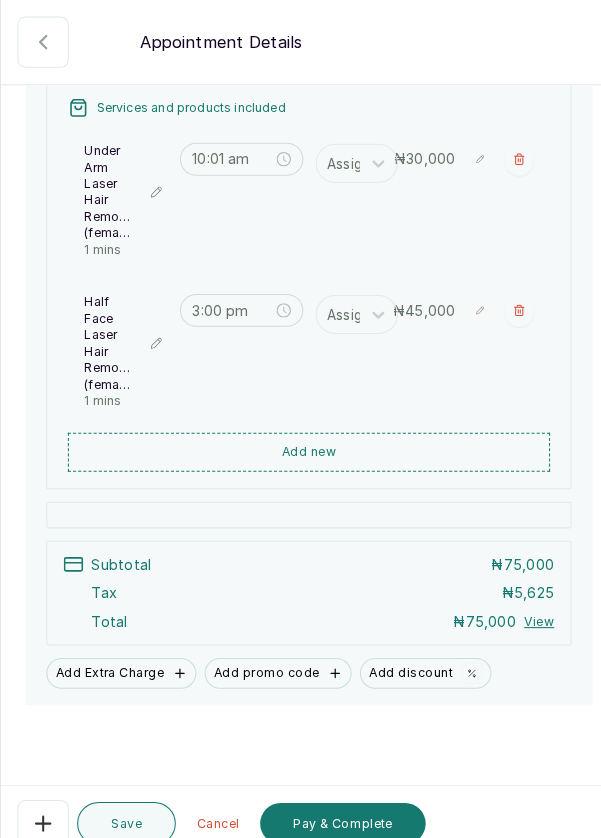 click 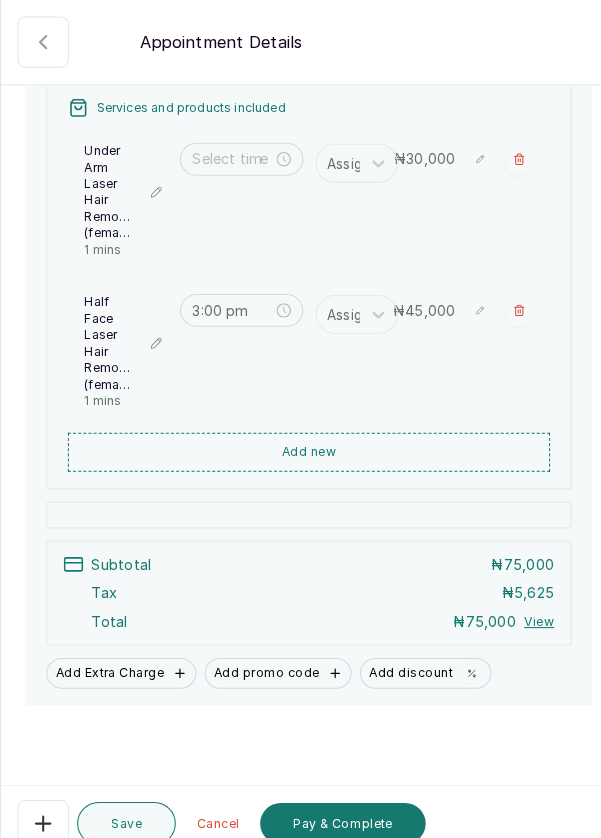 click at bounding box center [300, 211] 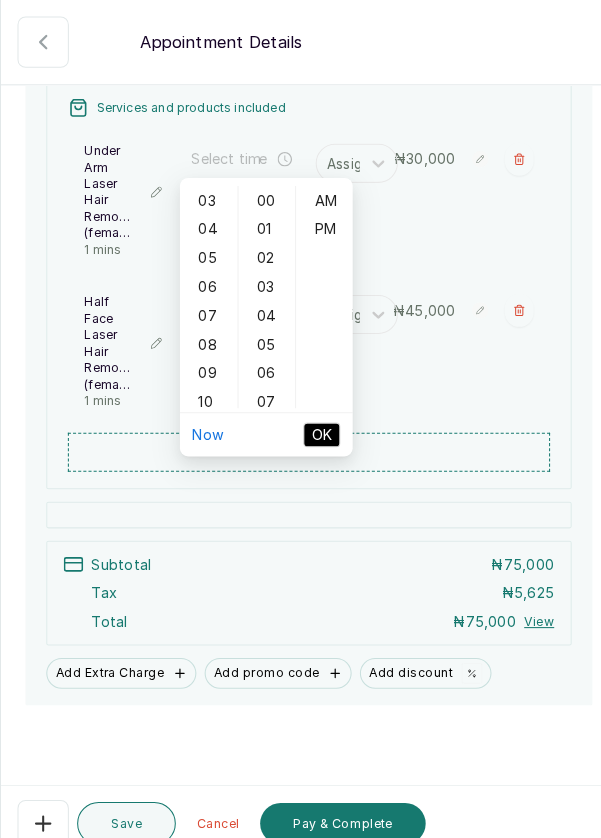 click on "03" at bounding box center [203, 195] 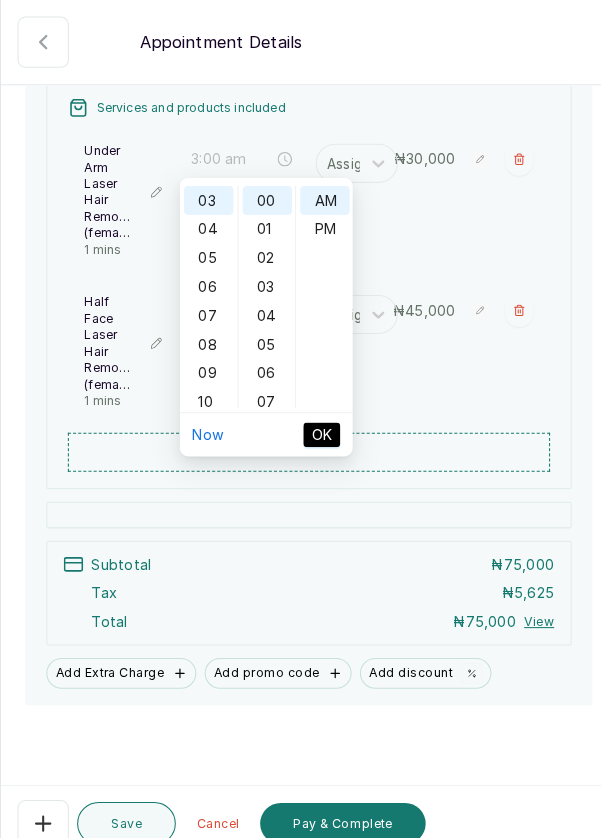 click on "PM" at bounding box center [316, 223] 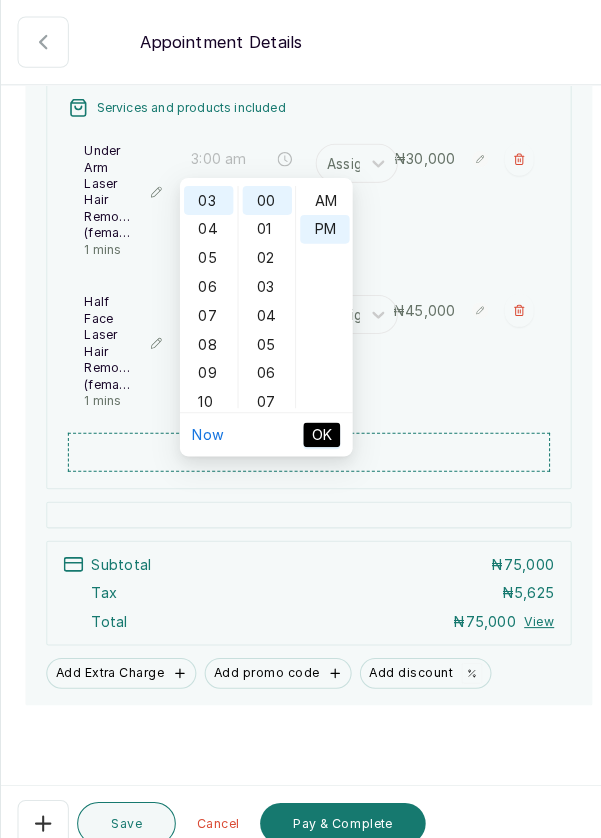 type on "3:00 pm" 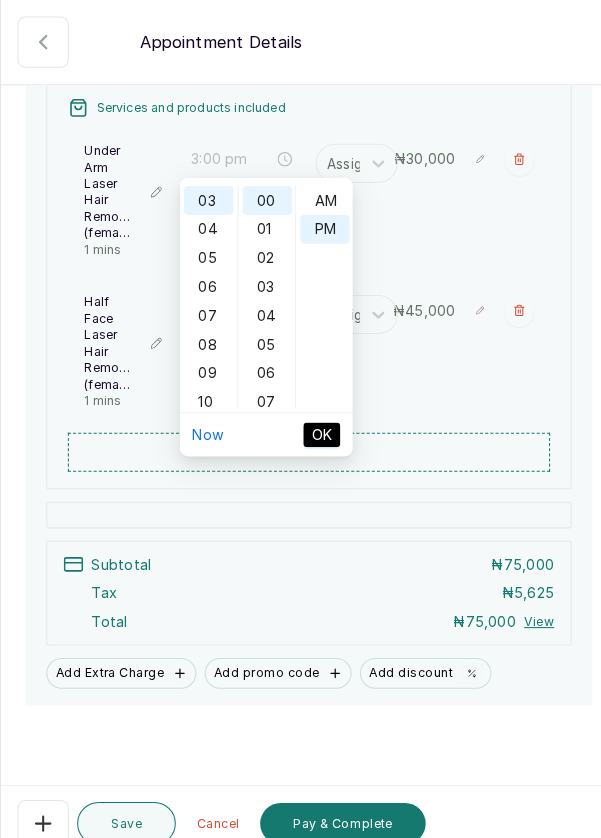 click on "OK" at bounding box center [313, 423] 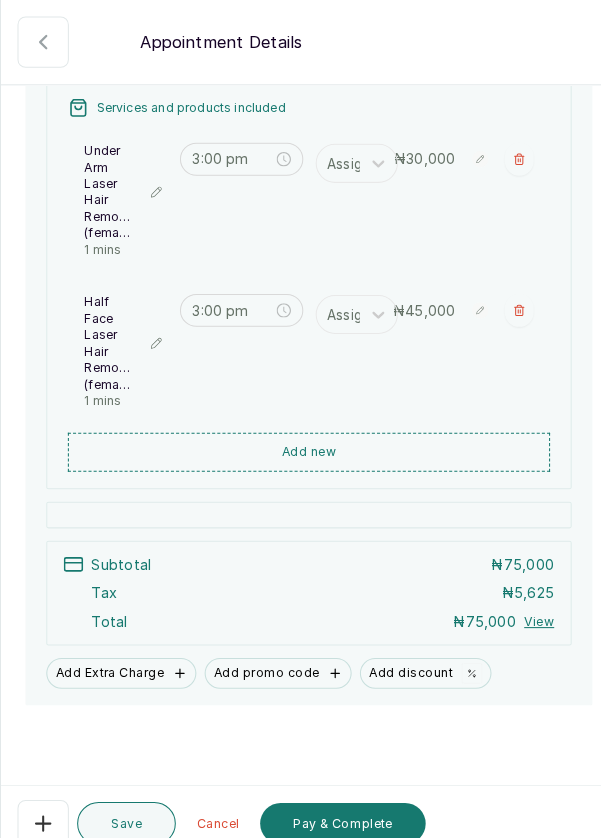 click 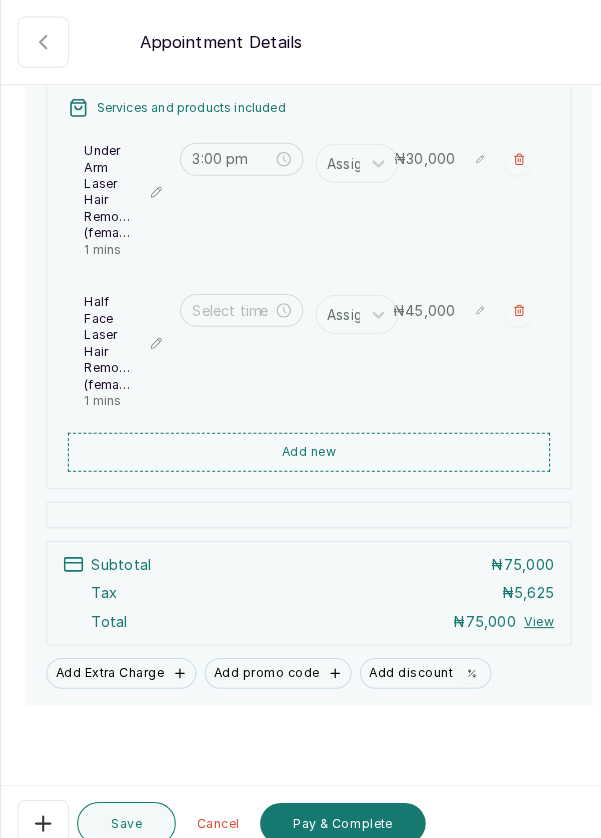 click at bounding box center [235, 302] 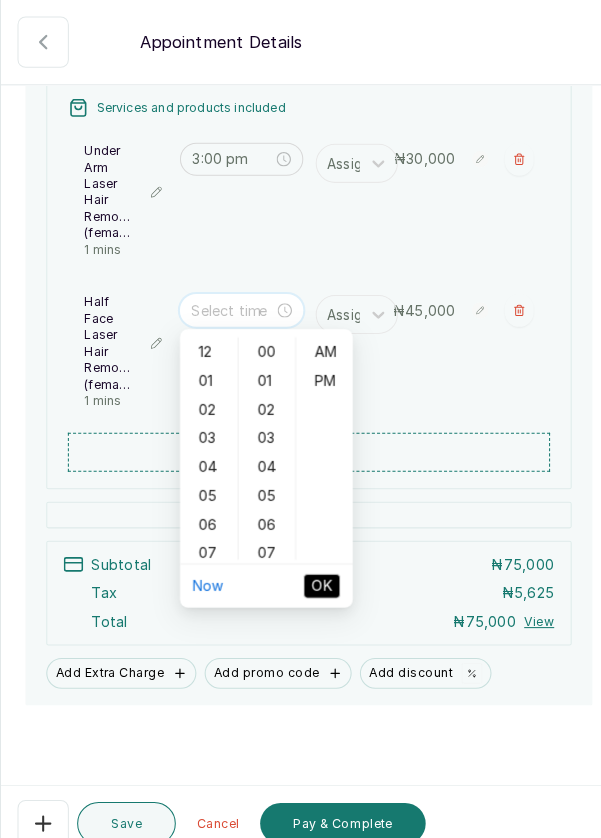 scroll, scrollTop: 27, scrollLeft: 0, axis: vertical 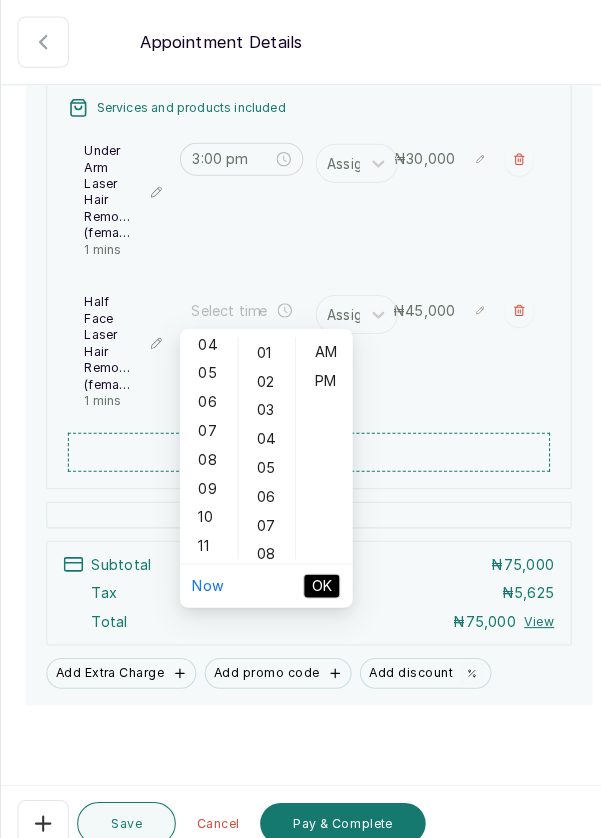 click on "04" at bounding box center [203, 335] 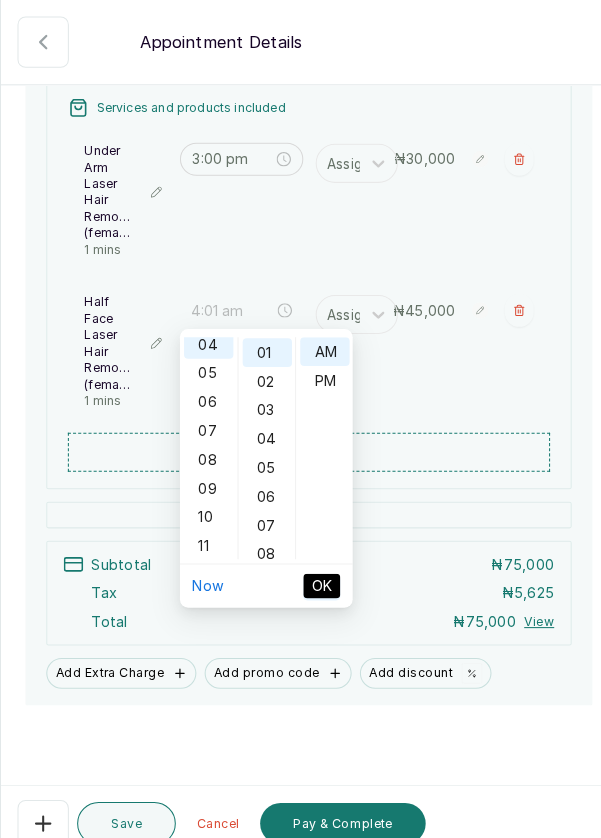 scroll, scrollTop: 111, scrollLeft: 0, axis: vertical 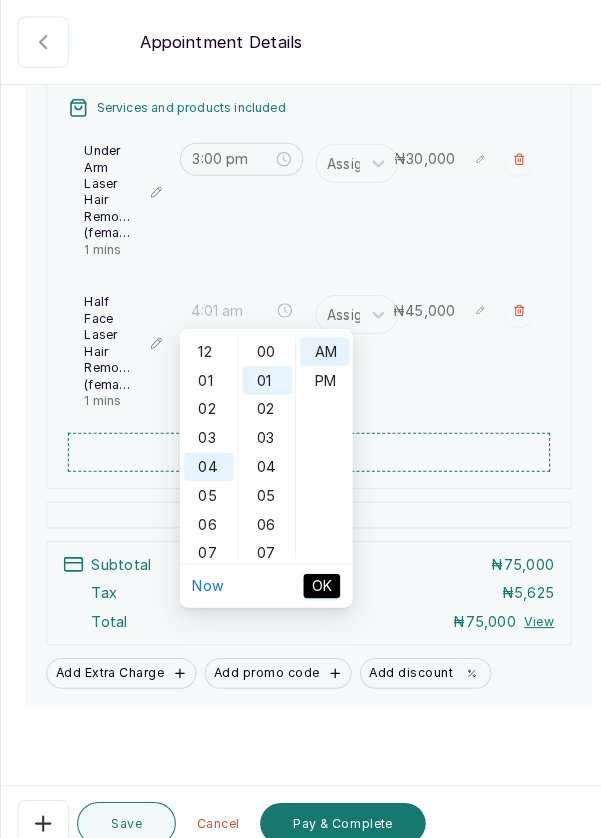 click on "03" at bounding box center (203, 426) 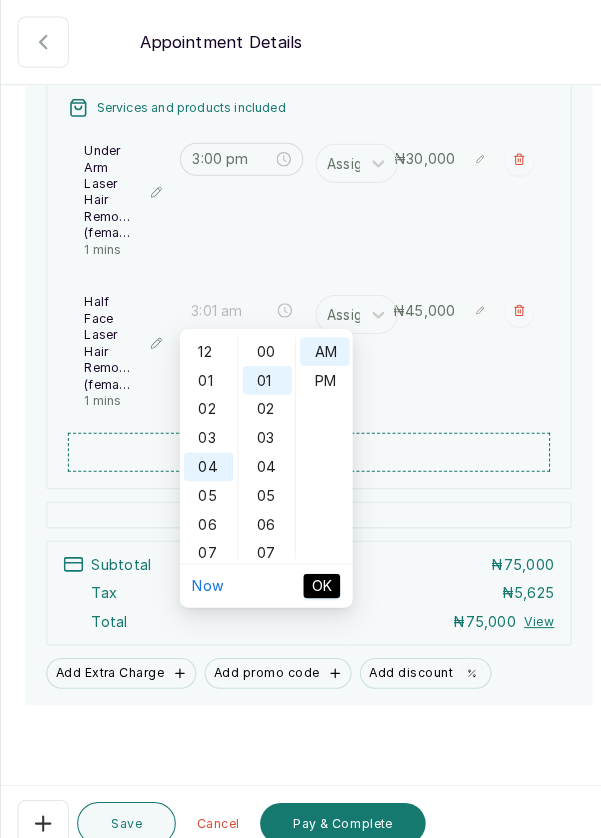 scroll, scrollTop: 81, scrollLeft: 0, axis: vertical 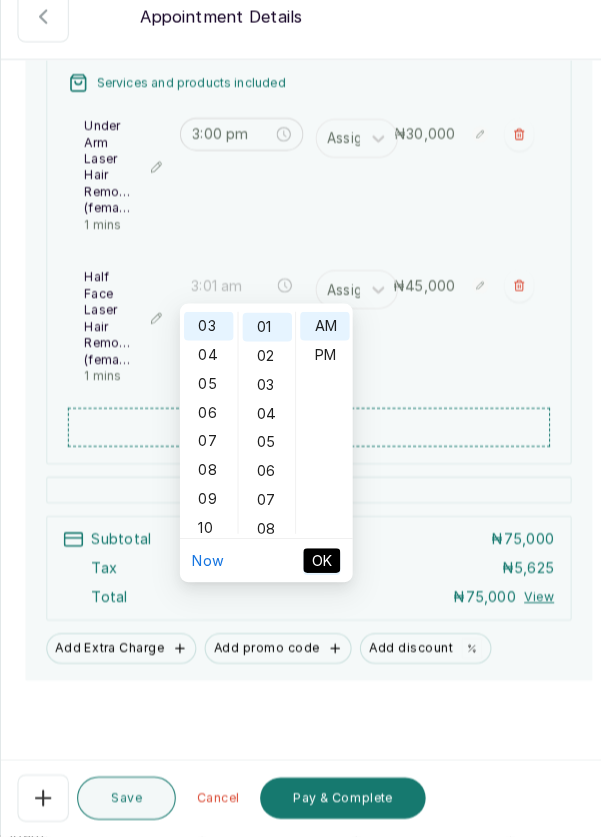 click on "07" at bounding box center [260, 511] 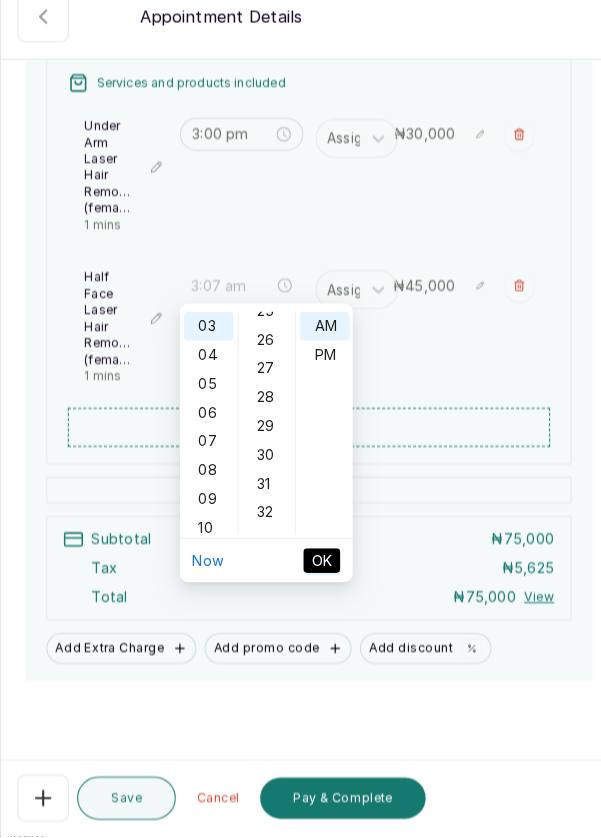 click on "30" at bounding box center [260, 467] 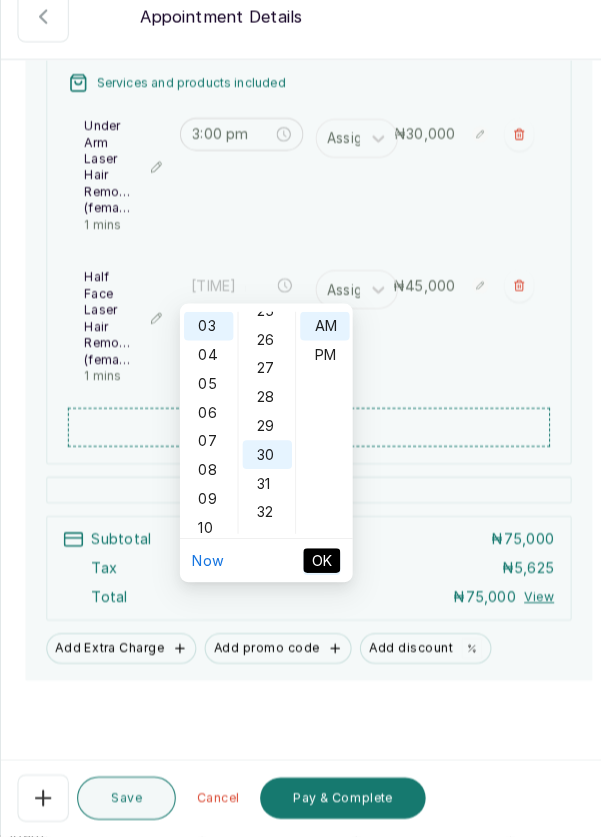 scroll, scrollTop: 839, scrollLeft: 0, axis: vertical 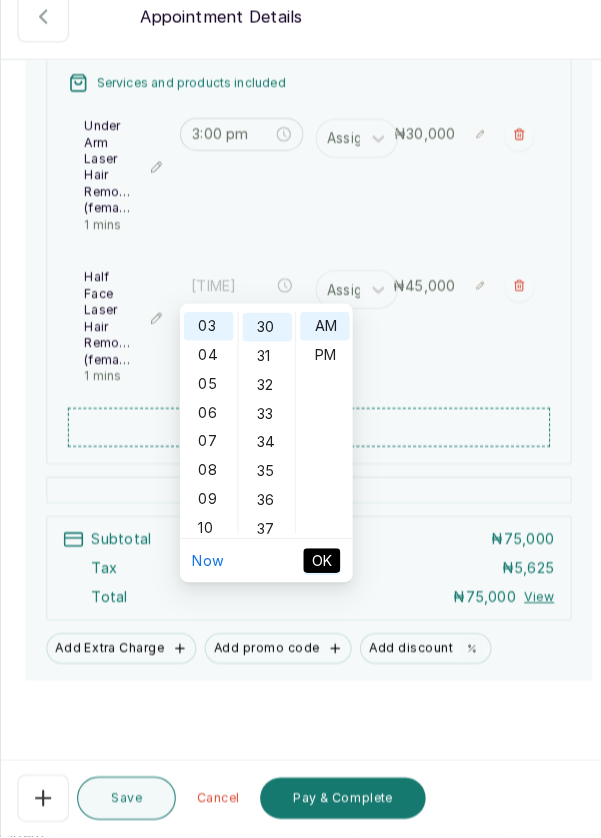 click on "PM" at bounding box center (316, 370) 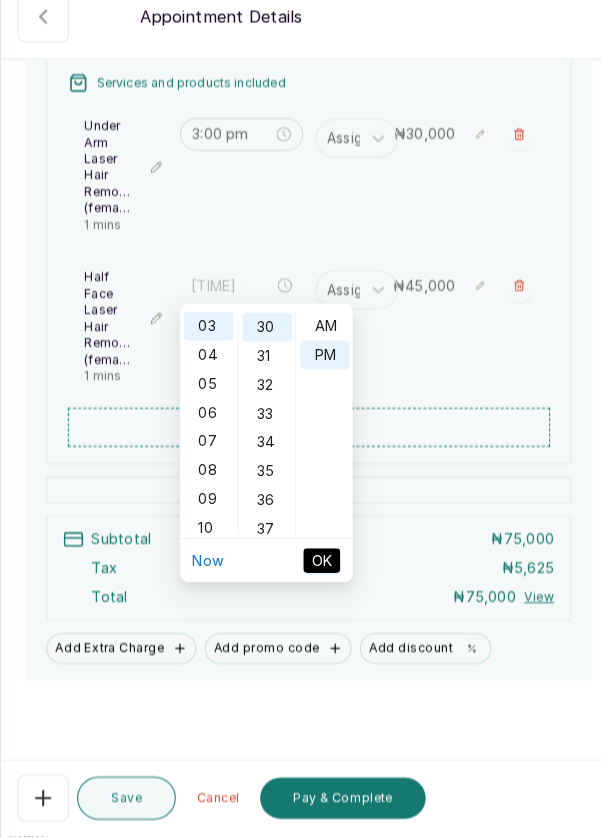 type on "3:30 pm" 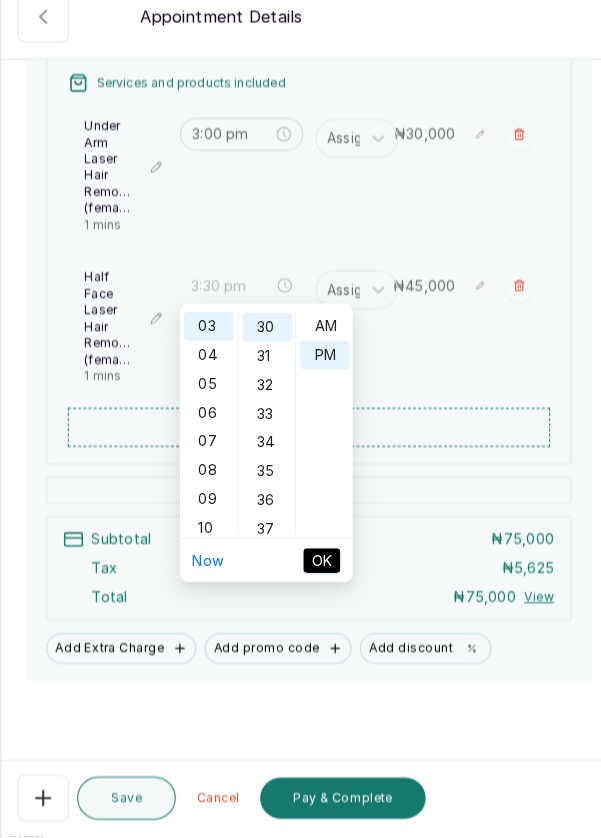 click on "OK" at bounding box center [313, 570] 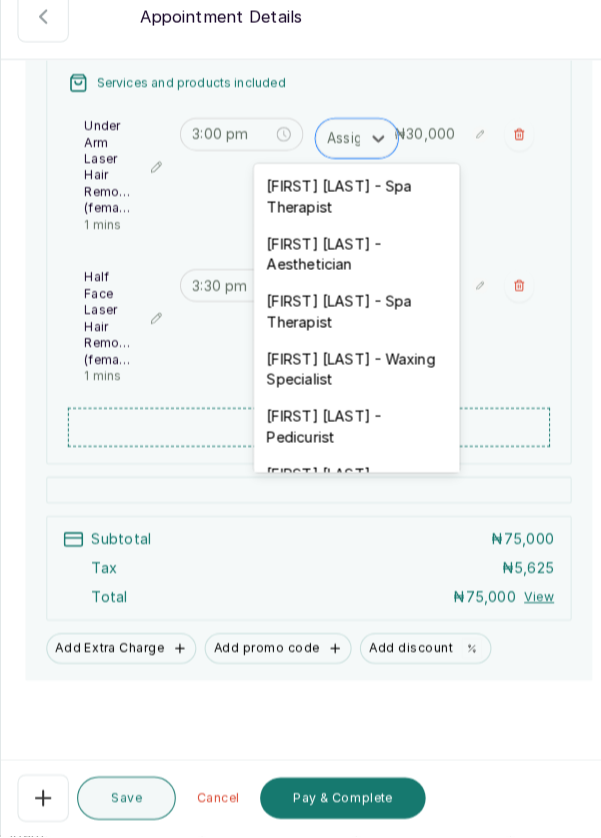 scroll, scrollTop: 3, scrollLeft: 0, axis: vertical 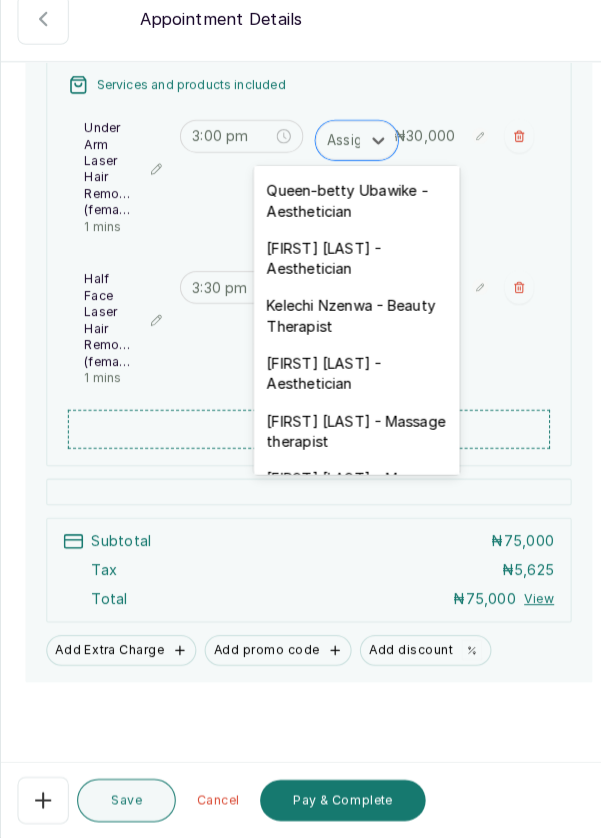 click on "[FIRST] [LAST] - Aesthetician" at bounding box center (347, 386) 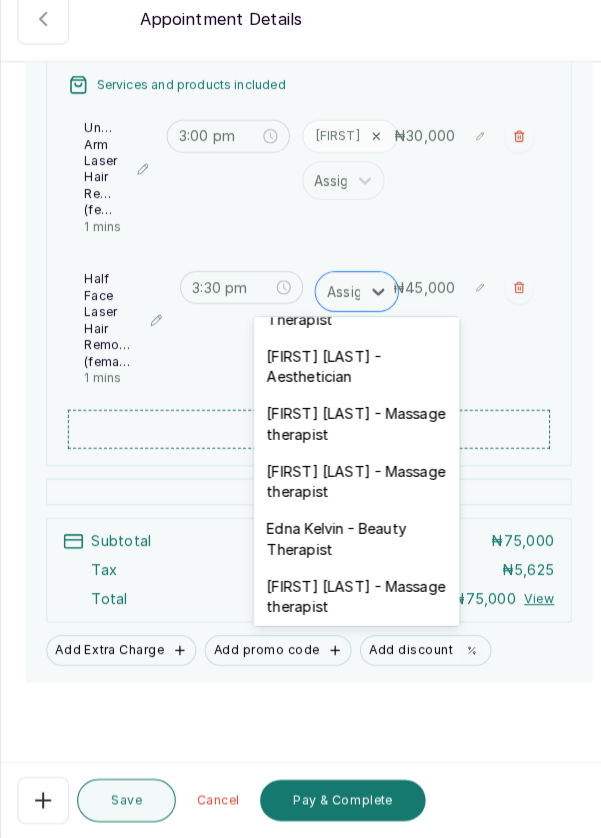 scroll, scrollTop: 608, scrollLeft: 0, axis: vertical 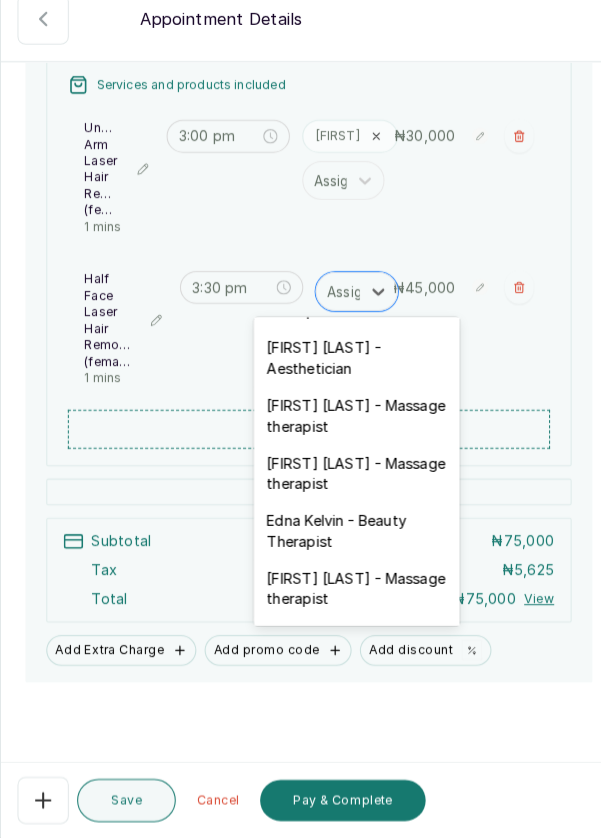 click on "[FIRST] [LAST] - Aesthetician" at bounding box center (347, 371) 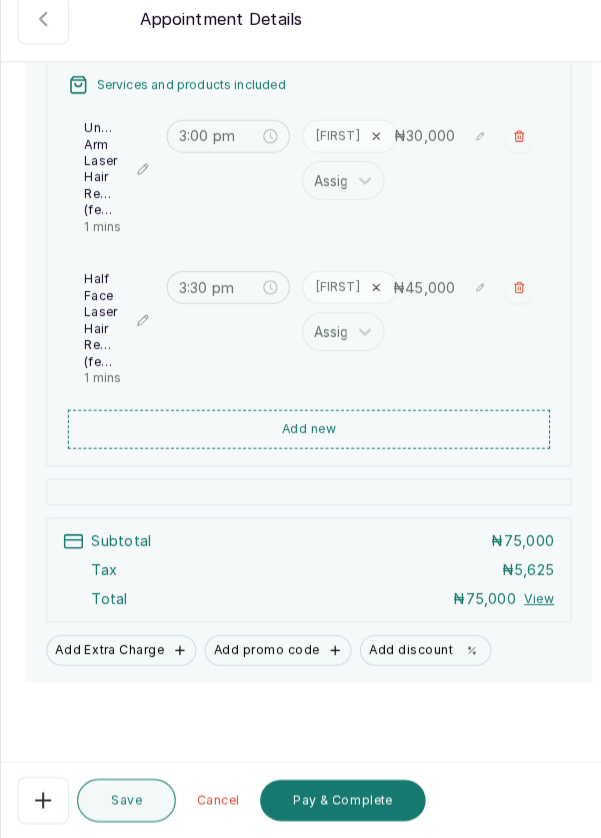click on "Save" at bounding box center (123, 801) 